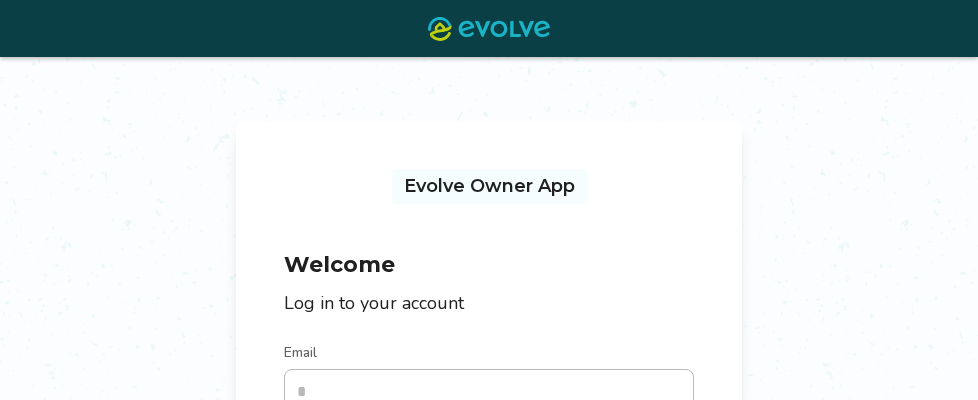 scroll, scrollTop: 212, scrollLeft: 0, axis: vertical 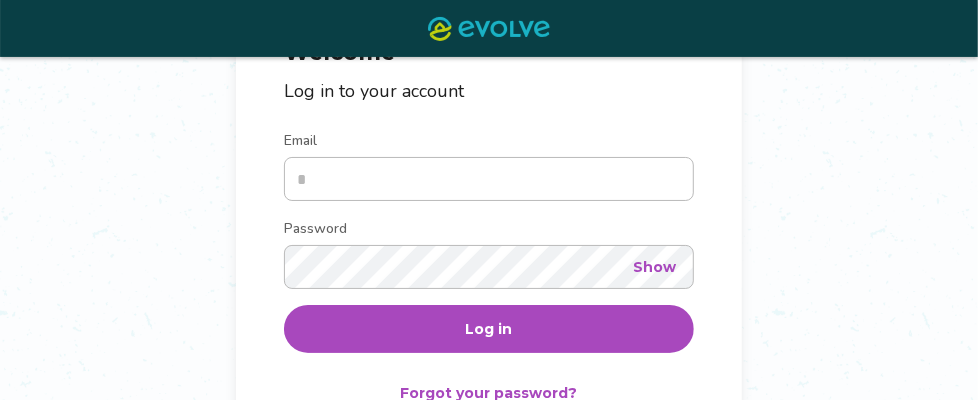 click on "Email" at bounding box center [489, 179] 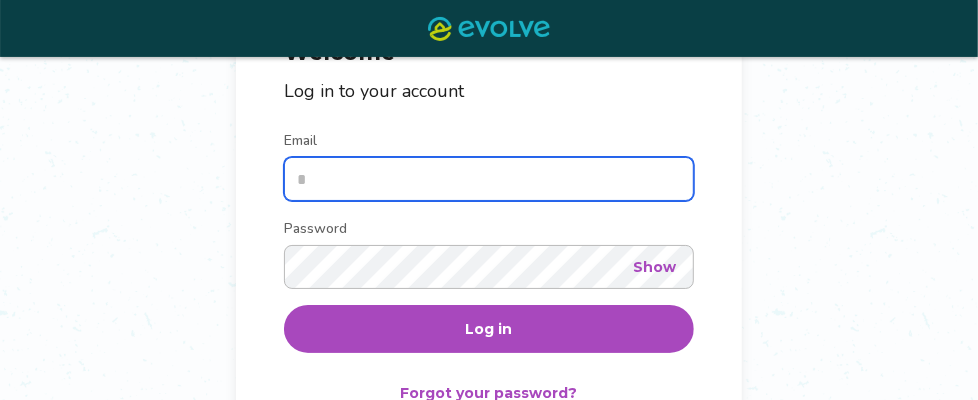 type on "**********" 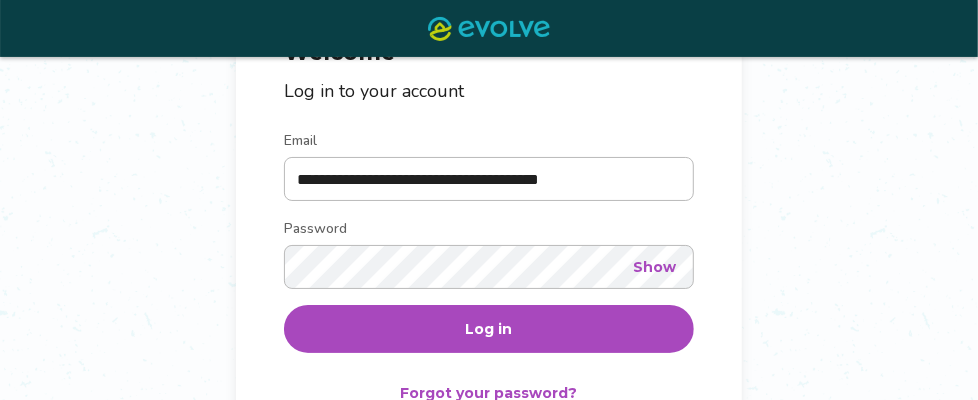 click on "Show" at bounding box center [654, 267] 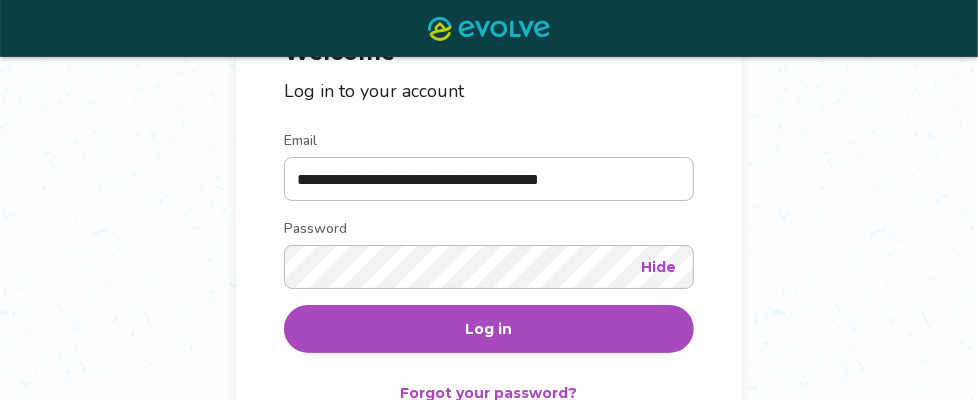 click on "Log in" at bounding box center [489, 329] 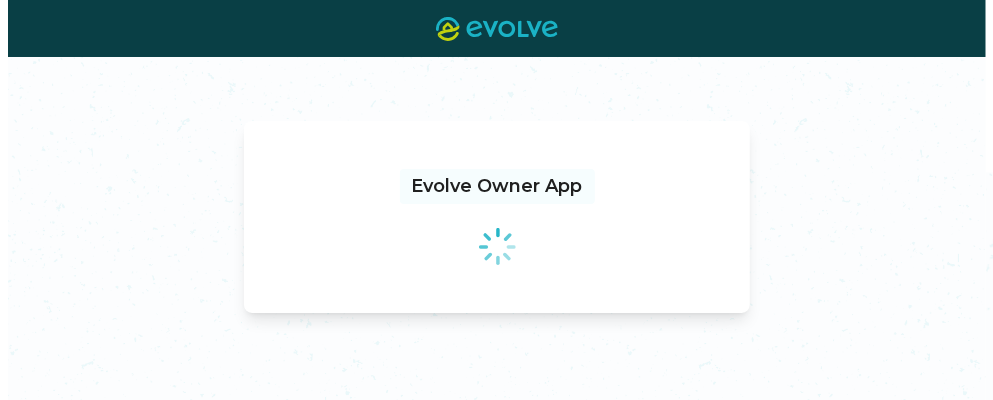 scroll, scrollTop: 0, scrollLeft: 0, axis: both 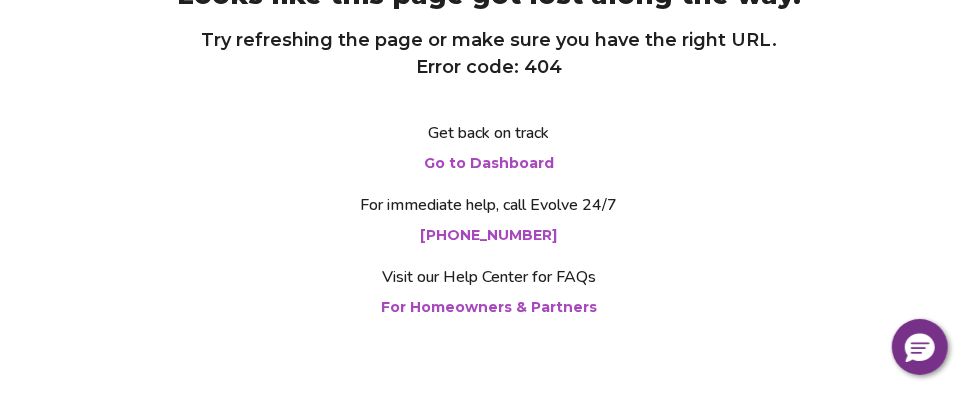 click on "Go to Dashboard" at bounding box center (489, 163) 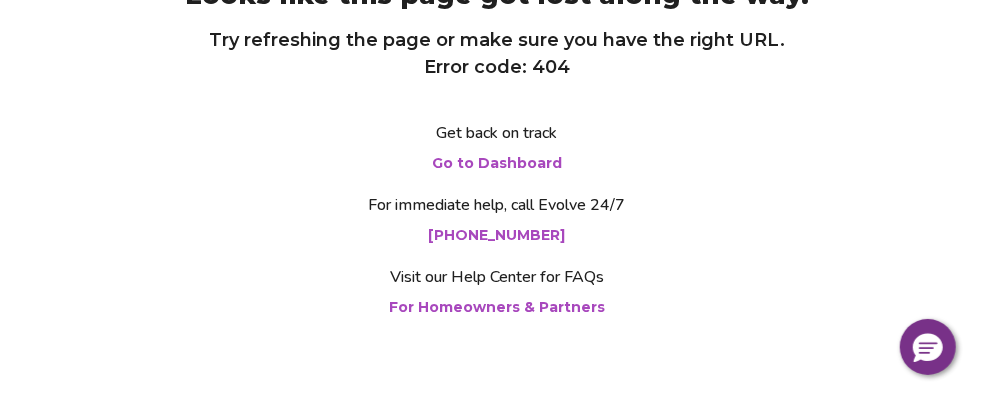 scroll, scrollTop: 0, scrollLeft: 0, axis: both 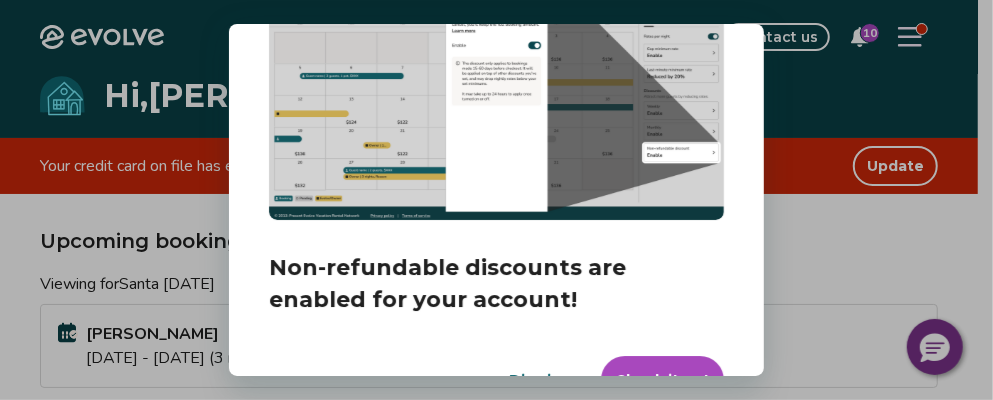 click on "Dialog Non-refundable discounts are enabled for your account! Our testing showed up to a 16% increase in revenue with this feature enabled. If you want to disable, you have until July 16th before this takes effect. Dismiss Check it out" at bounding box center (496, 200) 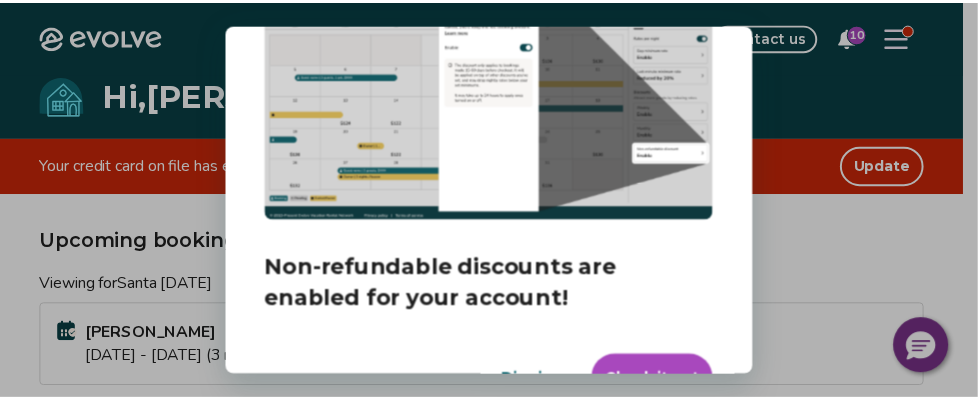 scroll, scrollTop: 150, scrollLeft: 0, axis: vertical 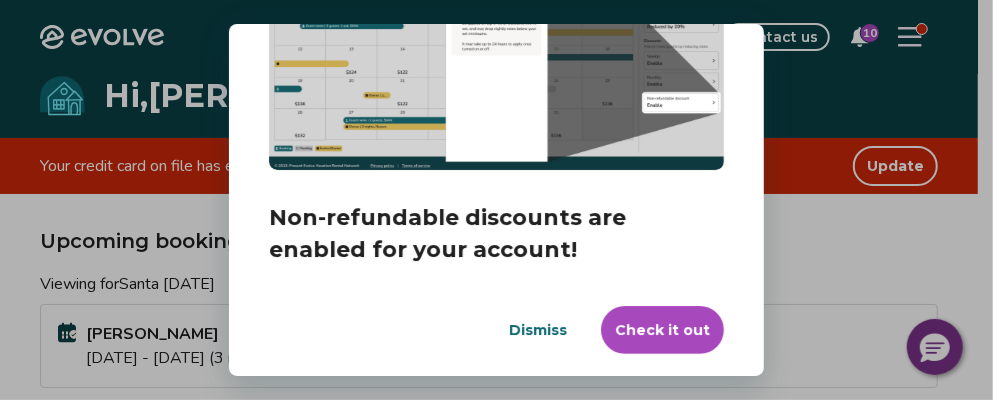 click on "Dismiss" at bounding box center (538, 330) 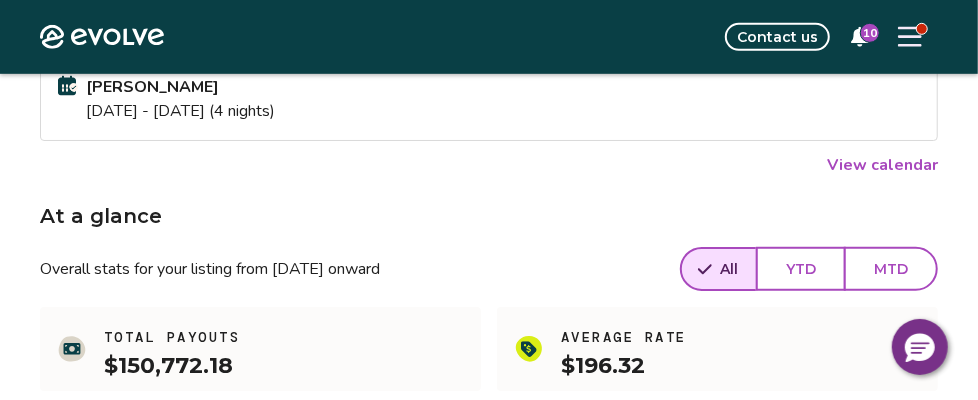 scroll, scrollTop: 600, scrollLeft: 0, axis: vertical 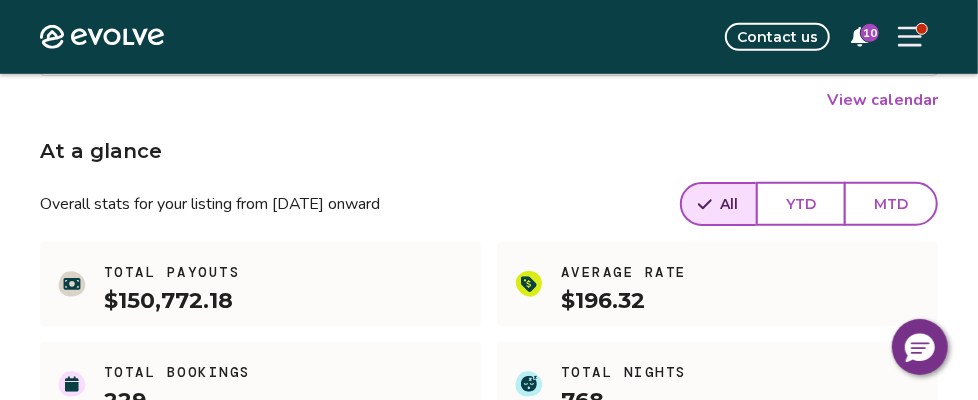 click on "View calendar" at bounding box center (882, 100) 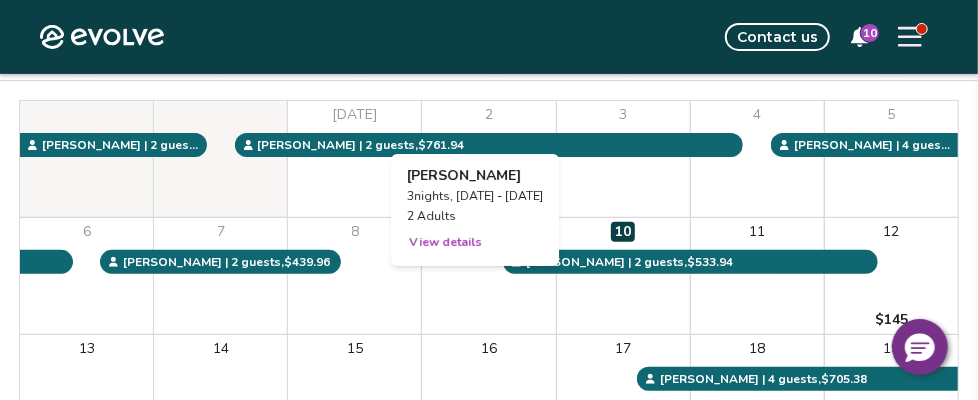 scroll, scrollTop: 0, scrollLeft: 0, axis: both 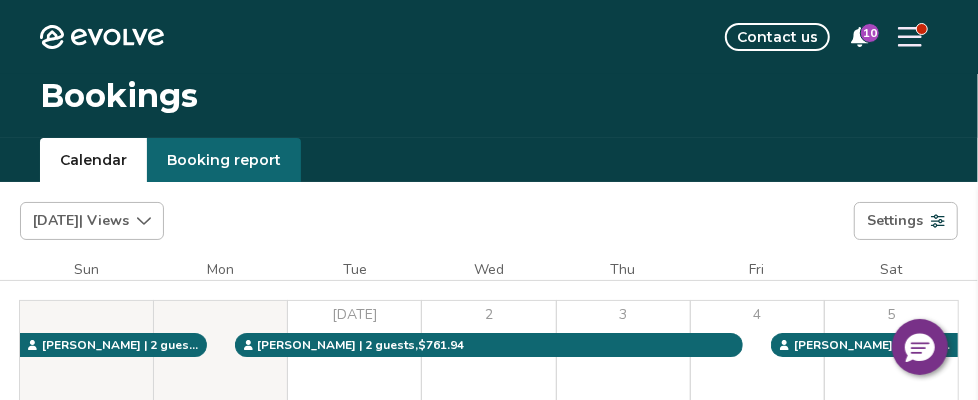 click on "Booking report" at bounding box center [224, 160] 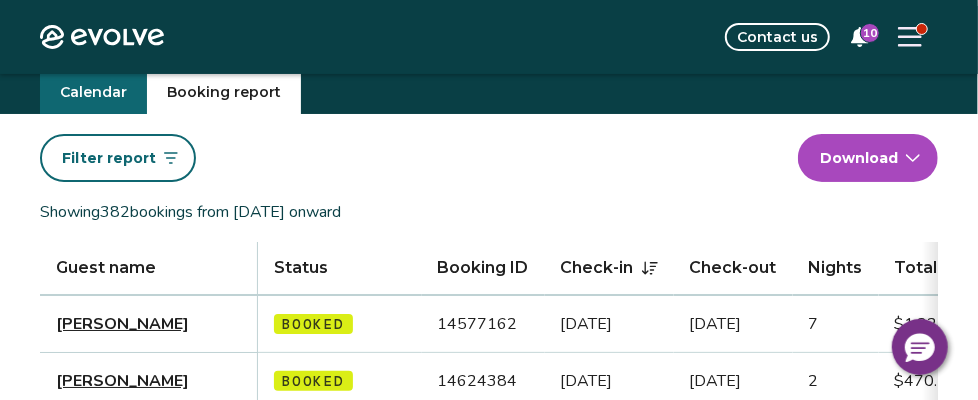 scroll, scrollTop: 0, scrollLeft: 0, axis: both 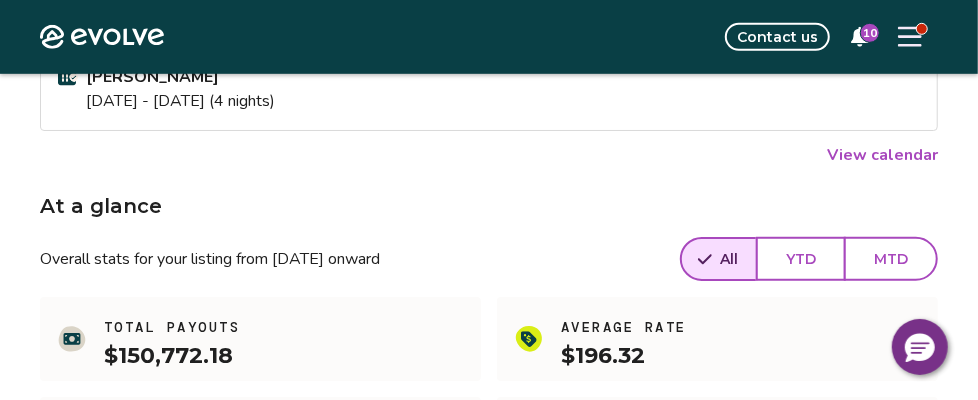 click on "MTD" at bounding box center (891, 259) 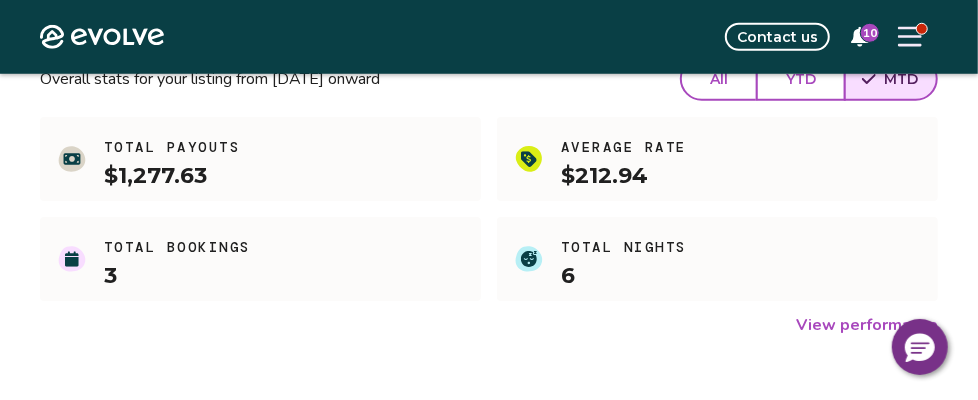 scroll, scrollTop: 745, scrollLeft: 0, axis: vertical 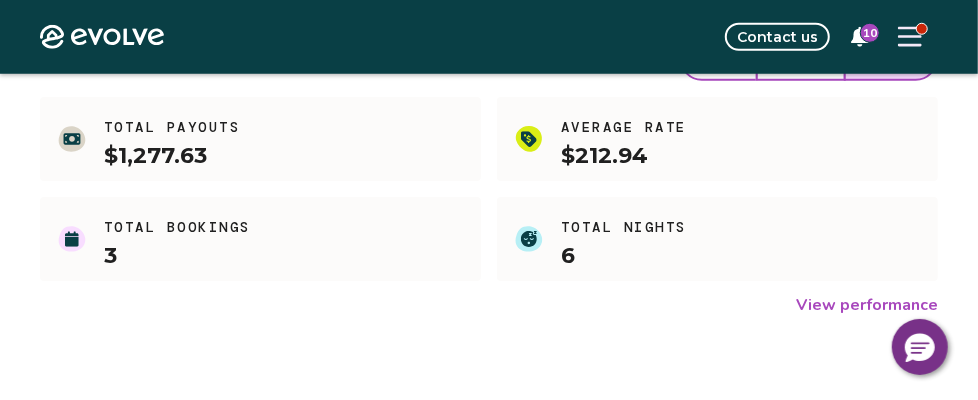 click on "View performance" at bounding box center (867, 305) 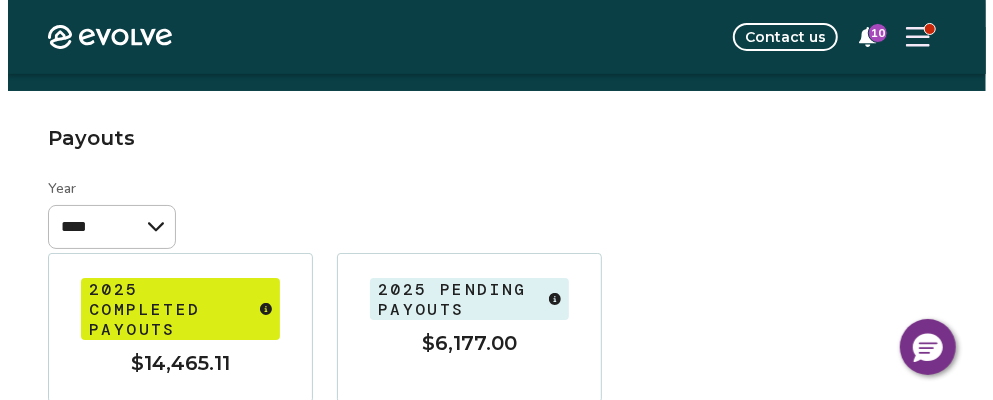 scroll, scrollTop: 0, scrollLeft: 0, axis: both 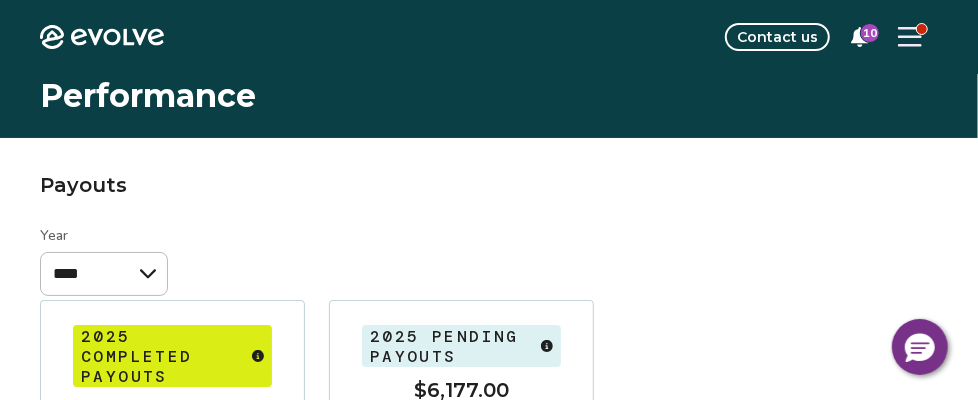 click 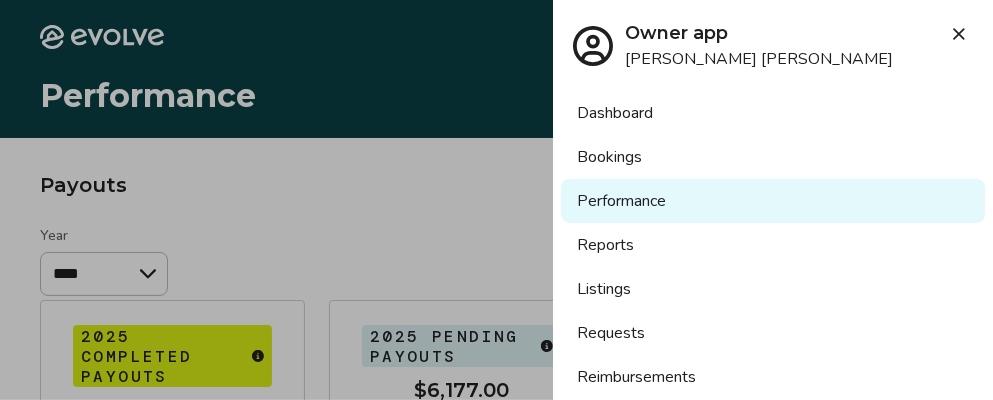 click on "Reports" at bounding box center [773, 245] 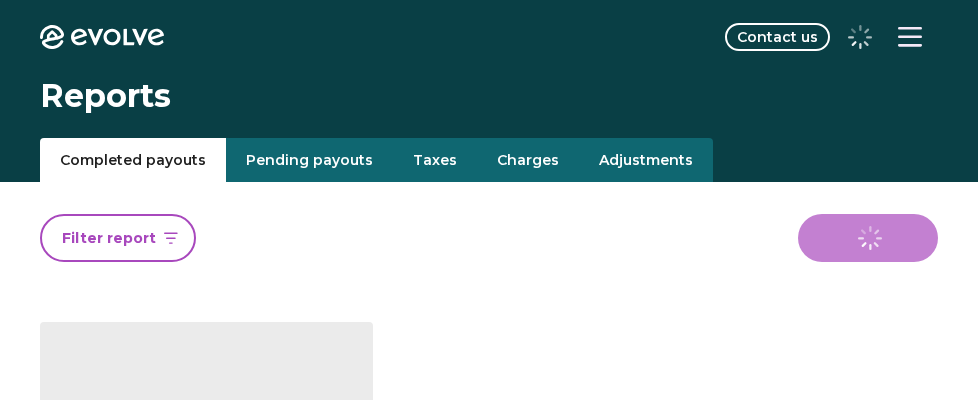 scroll, scrollTop: 0, scrollLeft: 0, axis: both 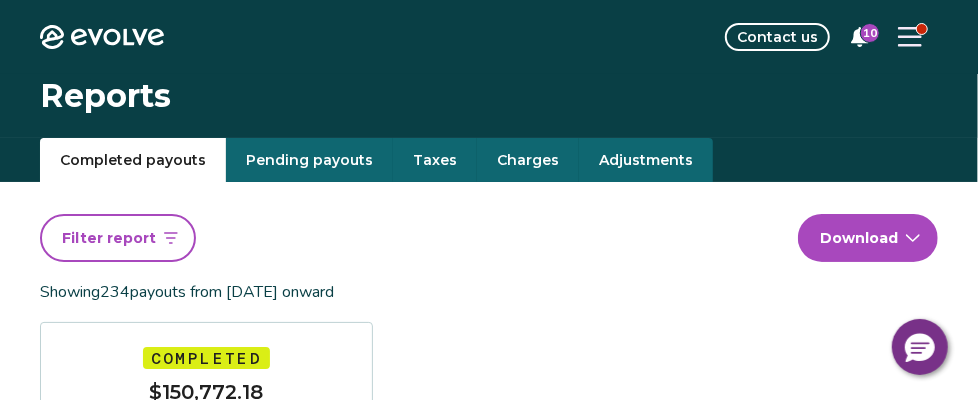 click on "Taxes" at bounding box center [435, 160] 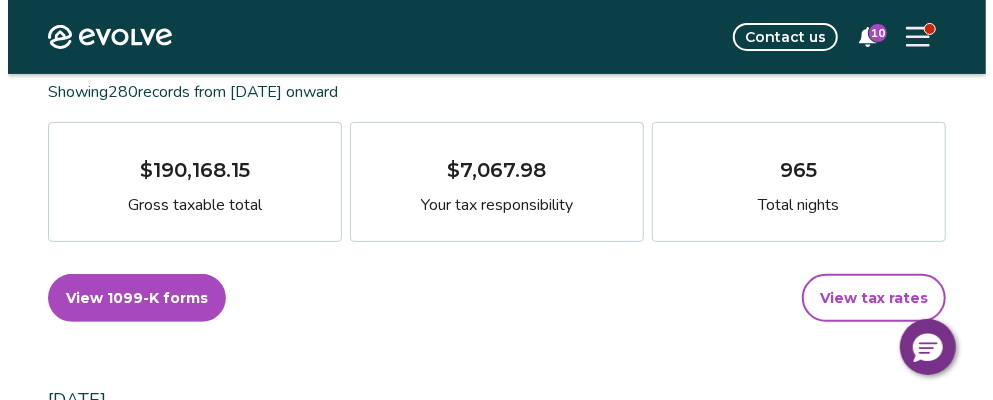 scroll, scrollTop: 0, scrollLeft: 0, axis: both 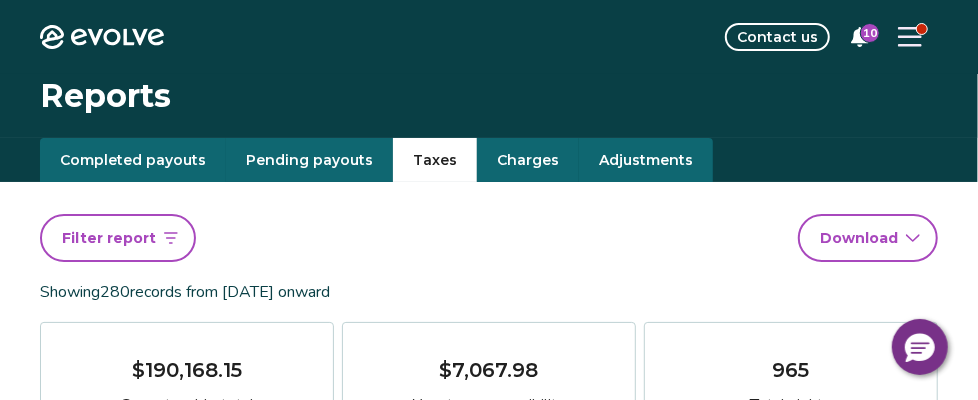 click on "Filter   report" at bounding box center (118, 238) 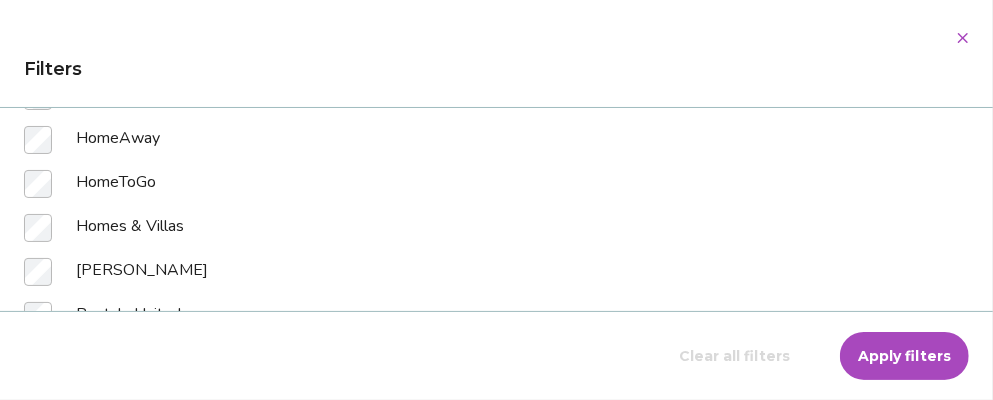 scroll, scrollTop: 0, scrollLeft: 0, axis: both 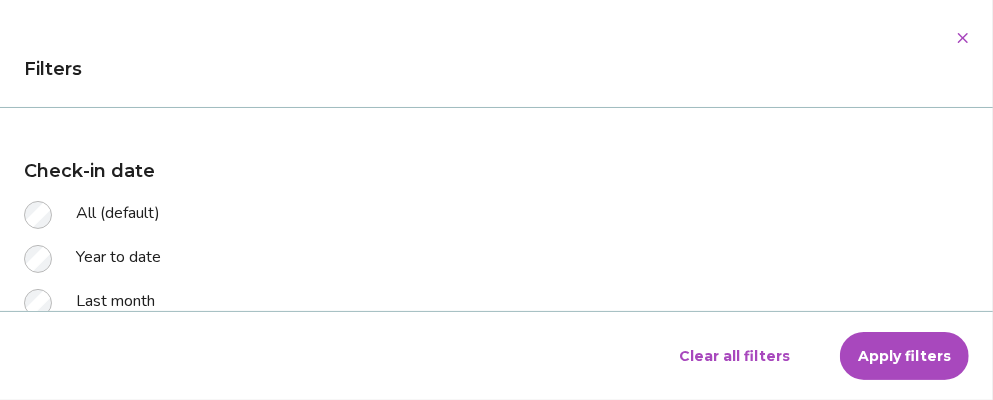 click on "Apply filters" at bounding box center [904, 356] 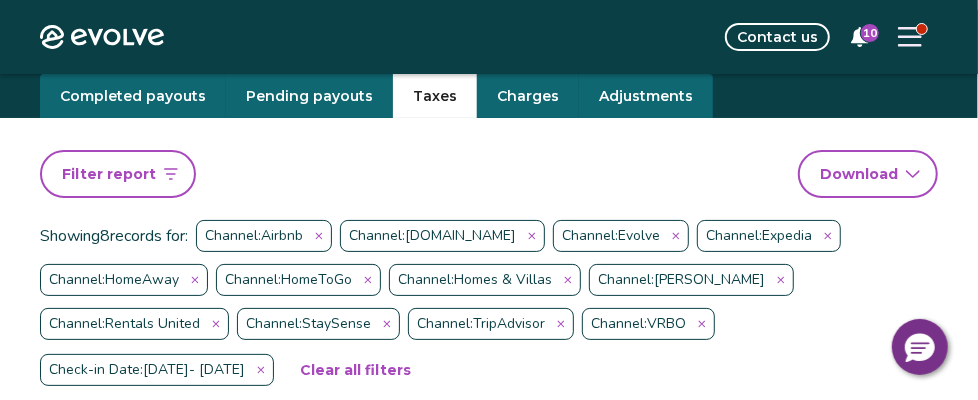 scroll, scrollTop: 0, scrollLeft: 0, axis: both 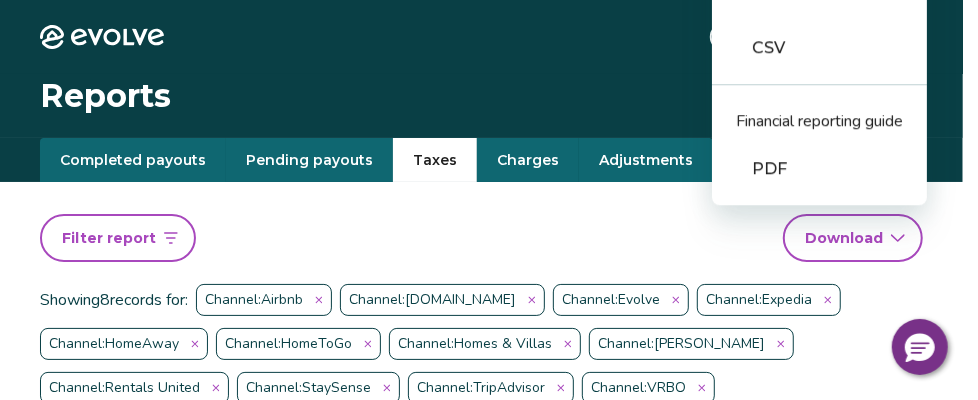 click on "Evolve Contact us 10 Reports Completed payouts Pending payouts Taxes Charges Adjustments Filter   report Download   report Guest paid tax reports PDF CSV Tax reports (old) PDF CSV Financial reporting guide PDF Showing  8  records   for: Channel:  Airbnb Channel:  Booking.com Channel:  Evolve Channel:  Expedia Channel:  HomeAway Channel:  HomeToGo Channel:  Homes & Villas Channel:  Hopper Channel:  Rentals United Channel:  StaySense Channel:  TripAdvisor Channel:  VRBO Check-in Date:  Jun 1, 2025  -   Jun 30, 2025 Clear all filters $4,557.25 Gross taxable total $0.00 Your tax responsibility 26 Total nights View 1099-K forms View tax rates Jun 30, 2025 Joe Martin Jun 30 - Jul 4, 2025 14745382 $1,104.00  Gross total $0.00  Your tax responsibility Jun 27, 2025 Kyle Fritze Jun 27 - Jun 30, 2025 14624958 $601.00  Gross total $0.00  Your tax responsibility Jun 23, 2025 Patrick Packard Jun 23 - Jun 27, 2025 14719207 $845.25  Gross total $0.00  Your tax responsibility Jun 20, 2025 Ashlyn Hatley 14724436" at bounding box center [489, 2044] 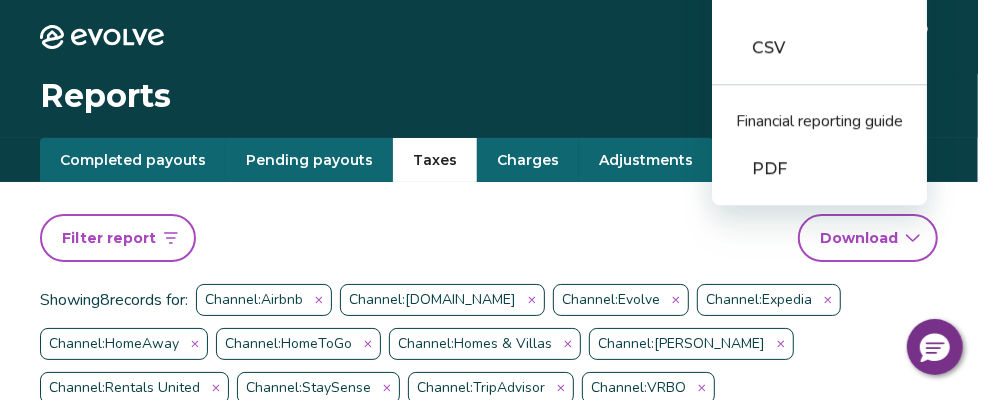 click on "PDF" at bounding box center (819, 169) 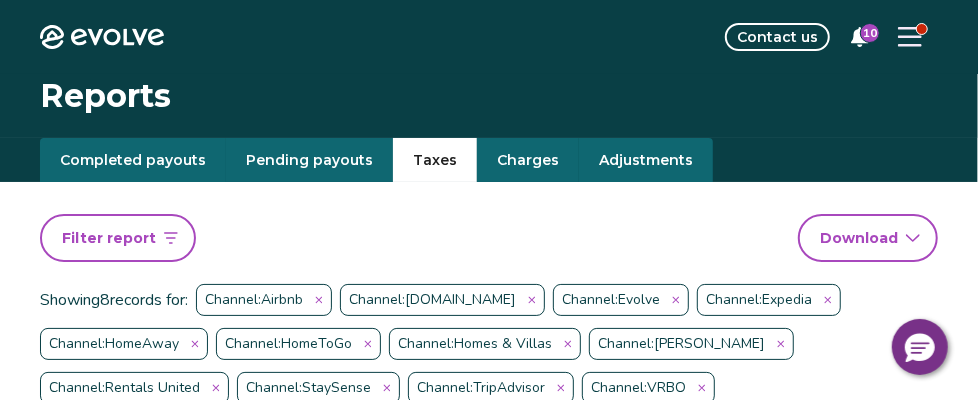 click on "Evolve Contact us 10 Reports Completed payouts Pending payouts Taxes Charges Adjustments Filter   report Download   report Showing  8  records   for: Channel:  Airbnb Channel:  Booking.com Channel:  Evolve Channel:  Expedia Channel:  HomeAway Channel:  HomeToGo Channel:  Homes & Villas Channel:  Hopper Channel:  Rentals United Channel:  StaySense Channel:  TripAdvisor Channel:  VRBO Check-in Date:  Jun 1, 2025  -   Jun 30, 2025 Clear all filters $4,557.25 Gross taxable total $0.00 Your tax responsibility 26 Total nights View 1099-K forms View tax rates Jun 30, 2025 Joe Martin Jun 30 - Jul 4, 2025 14745382 $1,104.00  Gross total $0.00  Your tax responsibility Jun 27, 2025 Kyle Fritze Jun 27 - Jun 30, 2025 14624958 $601.00  Gross total $0.00  Your tax responsibility Jun 23, 2025 Patrick Packard Jun 23 - Jun 27, 2025 14719207 $845.25  Gross total $0.00  Your tax responsibility Jun 20, 2025 Ashlyn Hatley Jun 20 - Jun 22, 2025 14724436 $444.00  Gross total $0.00  Your tax responsibility Jun 19, 2025" at bounding box center (489, 2044) 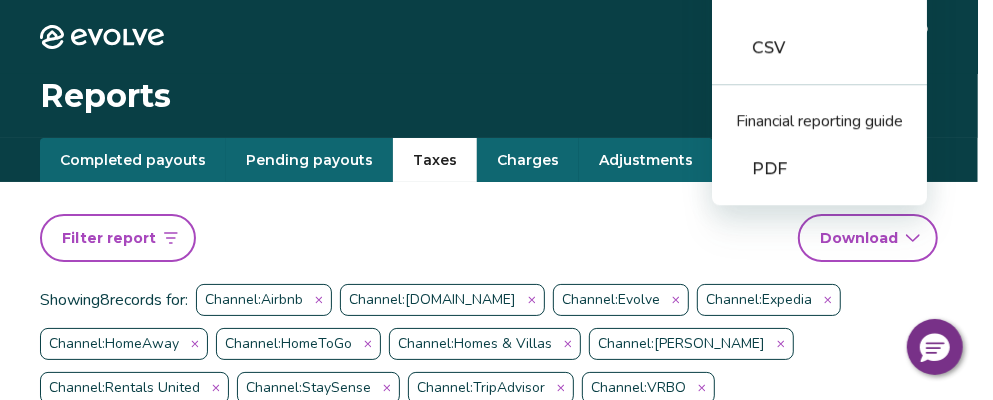 click on "PDF" at bounding box center [819, 169] 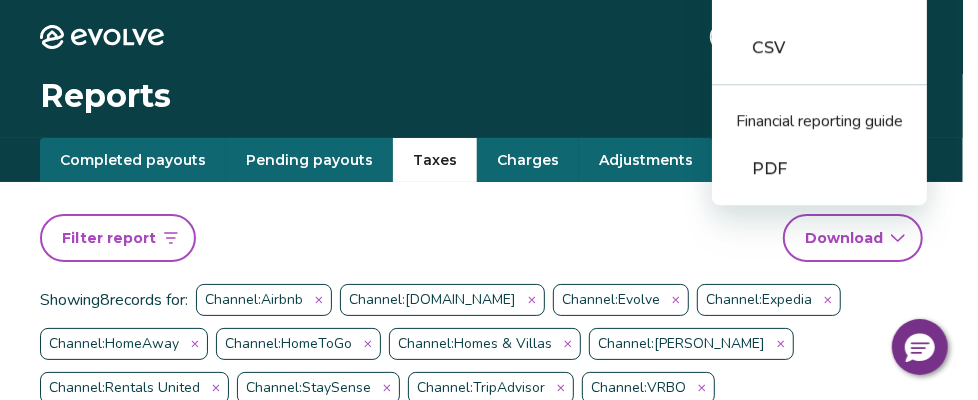 click on "Evolve Contact us 10 Reports Completed payouts Pending payouts Taxes Charges Adjustments Filter   report Download   report Guest paid tax reports PDF CSV Tax reports (old) PDF CSV Financial reporting guide PDF Showing  8  records   for: Channel:  Airbnb Channel:  Booking.com Channel:  Evolve Channel:  Expedia Channel:  HomeAway Channel:  HomeToGo Channel:  Homes & Villas Channel:  Hopper Channel:  Rentals United Channel:  StaySense Channel:  TripAdvisor Channel:  VRBO Check-in Date:  Jun 1, 2025  -   Jun 30, 2025 Clear all filters $4,557.25 Gross taxable total $0.00 Your tax responsibility 26 Total nights View 1099-K forms View tax rates Jun 30, 2025 Joe Martin Jun 30 - Jul 4, 2025 14745382 $1,104.00  Gross total $0.00  Your tax responsibility Jun 27, 2025 Kyle Fritze Jun 27 - Jun 30, 2025 14624958 $601.00  Gross total $0.00  Your tax responsibility Jun 23, 2025 Patrick Packard Jun 23 - Jun 27, 2025 14719207 $845.25  Gross total $0.00  Your tax responsibility Jun 20, 2025 Ashlyn Hatley 14724436" at bounding box center (489, 2044) 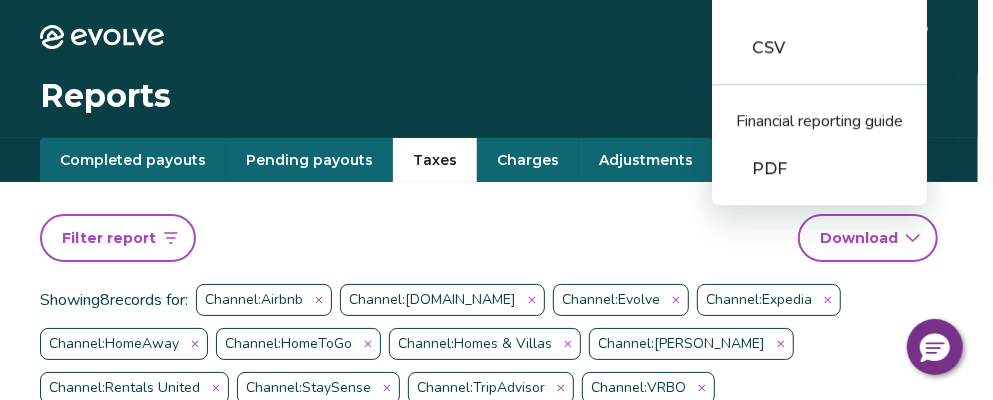 click on "CSV" at bounding box center (819, 48) 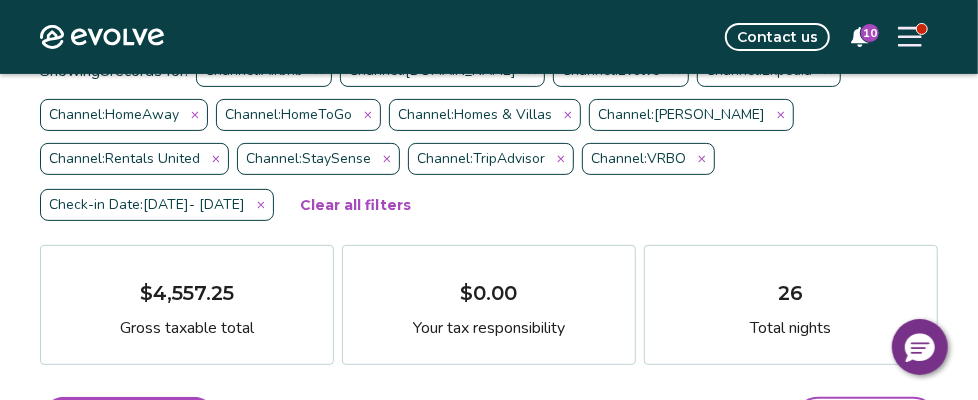 scroll, scrollTop: 100, scrollLeft: 0, axis: vertical 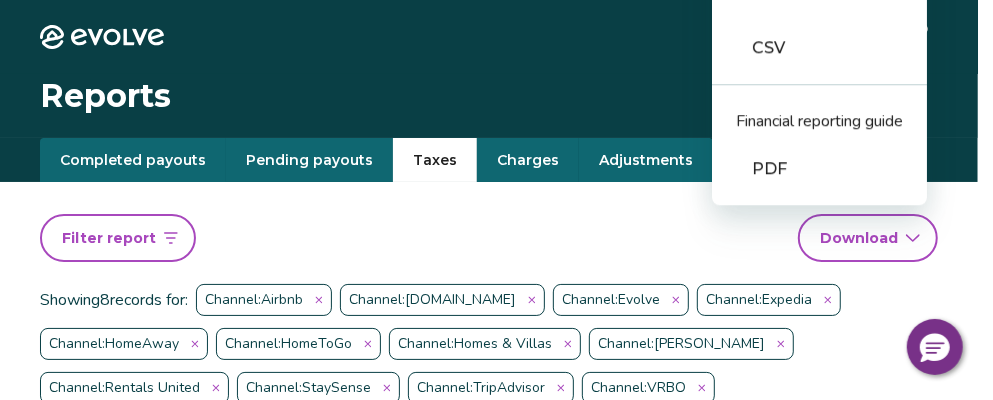 click on "Evolve Contact us 10 Reports Completed payouts Pending payouts Taxes Charges Adjustments Filter   report Download   report Guest paid tax reports PDF CSV Tax reports (old) PDF CSV Financial reporting guide PDF Showing  8  records   for: Channel:  Airbnb Channel:  Booking.com Channel:  Evolve Channel:  Expedia Channel:  HomeAway Channel:  HomeToGo Channel:  Homes & Villas Channel:  Hopper Channel:  Rentals United Channel:  StaySense Channel:  TripAdvisor Channel:  VRBO Check-in Date:  Jun 1, 2025  -   Jun 30, 2025 Clear all filters $4,557.25 Gross taxable total $0.00 Your tax responsibility 26 Total nights View 1099-K forms View tax rates Jun 30, 2025 Joe Martin Jun 30 - Jul 4, 2025 14745382 $1,104.00  Gross total $0.00  Your tax responsibility Jun 27, 2025 Kyle Fritze Jun 27 - Jun 30, 2025 14624958 $601.00  Gross total $0.00  Your tax responsibility Jun 23, 2025 Patrick Packard Jun 23 - Jun 27, 2025 14719207 $845.25  Gross total $0.00  Your tax responsibility Jun 20, 2025 Ashlyn Hatley 14724436" at bounding box center [496, 2044] 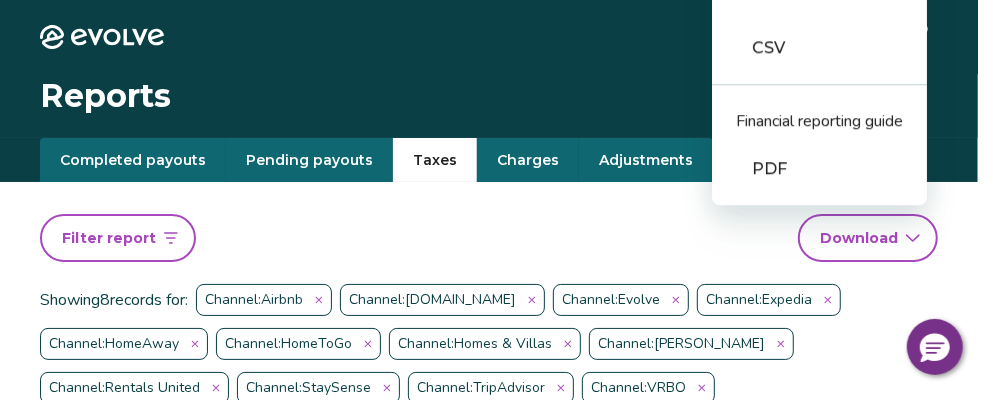 click on "CSV" at bounding box center [819, 48] 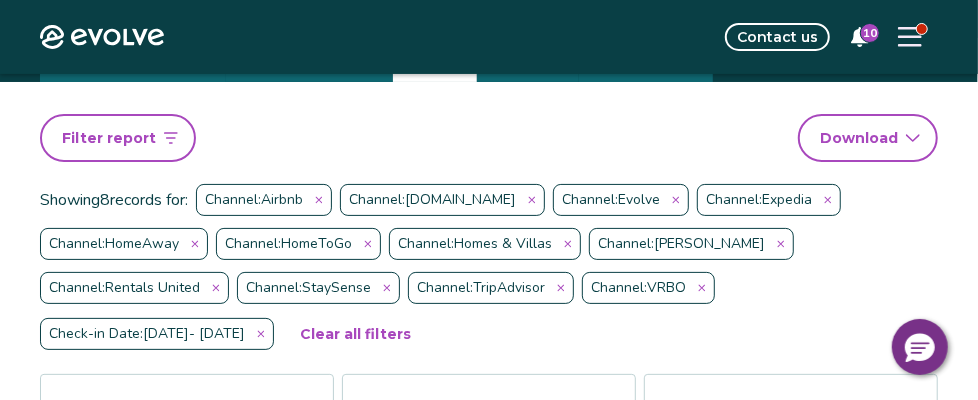 scroll, scrollTop: 0, scrollLeft: 0, axis: both 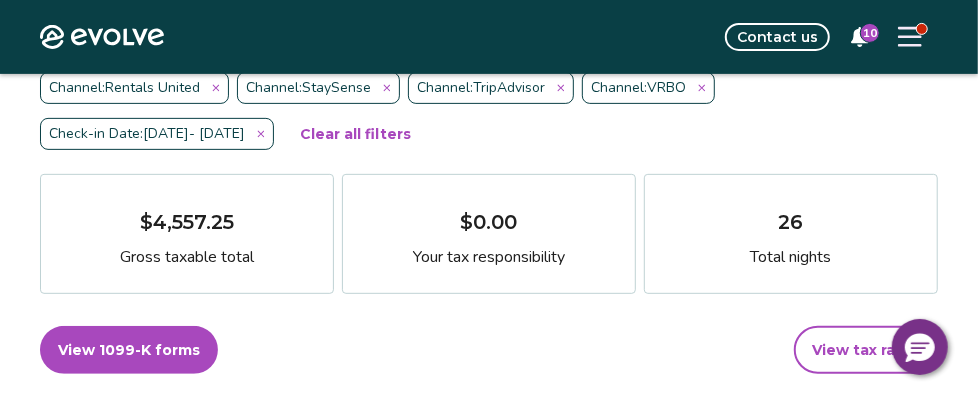 click 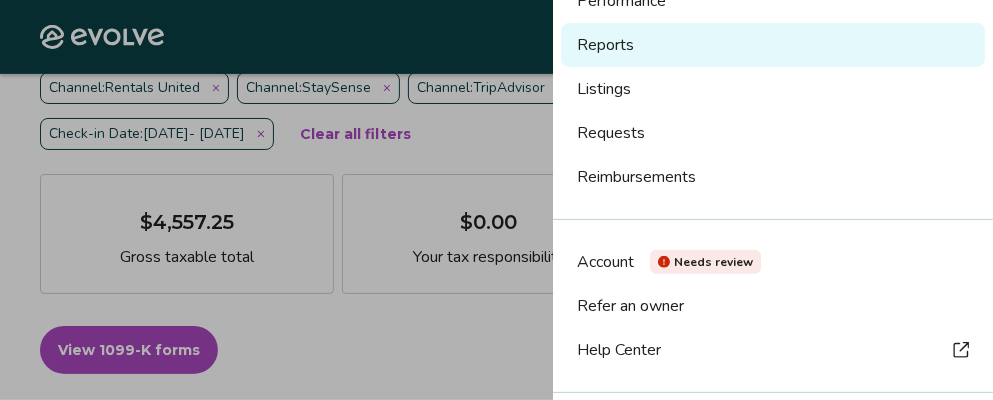 scroll, scrollTop: 275, scrollLeft: 0, axis: vertical 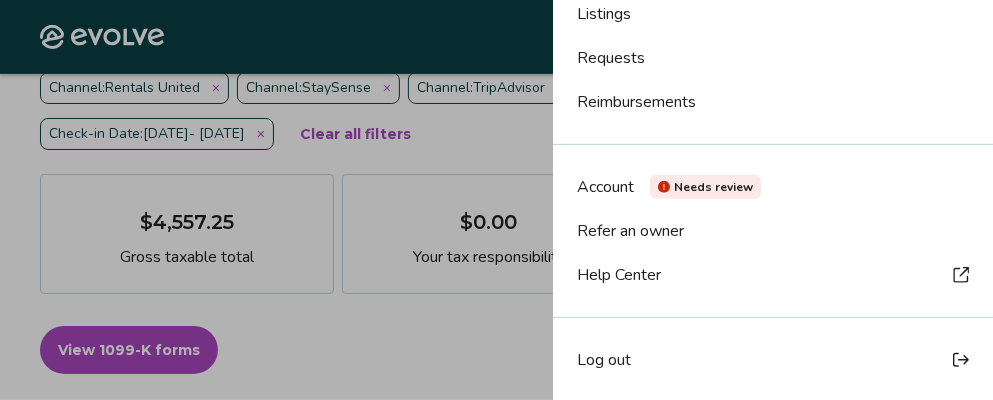 click on "Needs review" at bounding box center [713, 187] 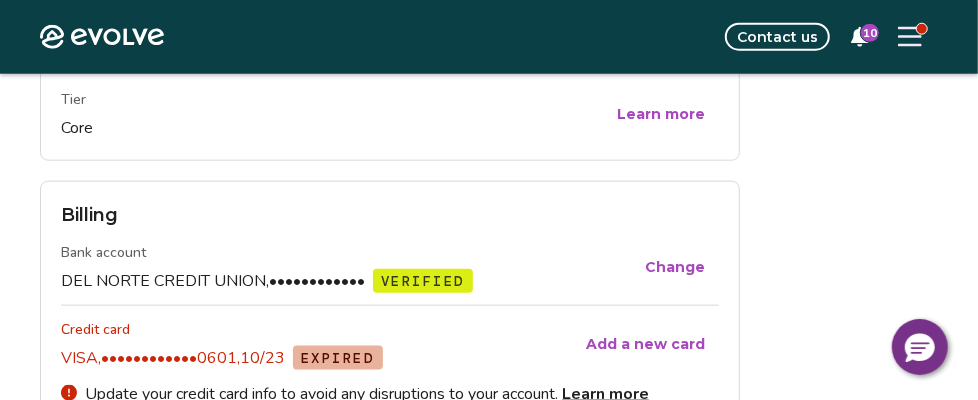 scroll, scrollTop: 1000, scrollLeft: 0, axis: vertical 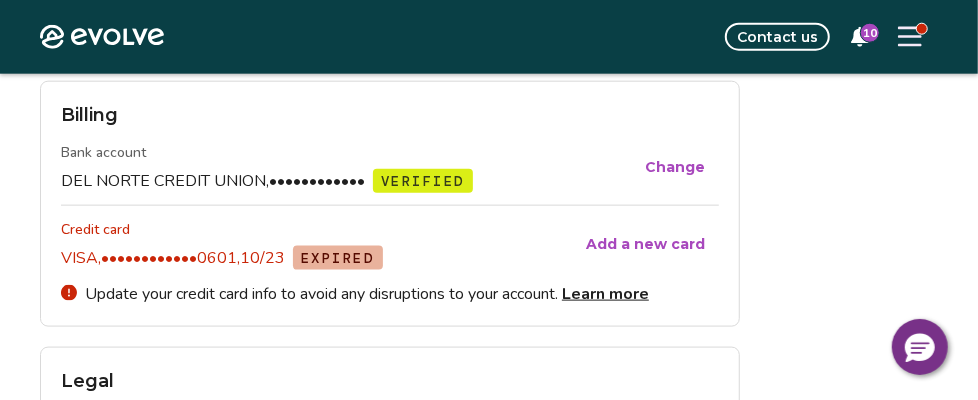 click on "Add a new card" at bounding box center [645, 244] 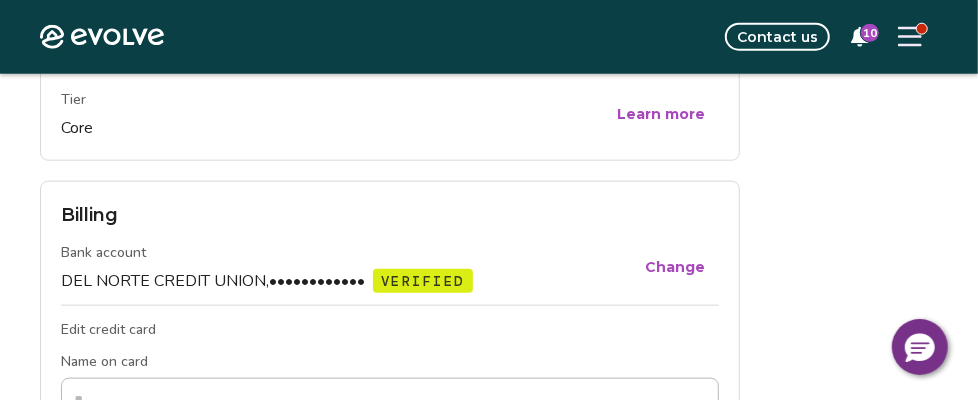 scroll, scrollTop: 1000, scrollLeft: 0, axis: vertical 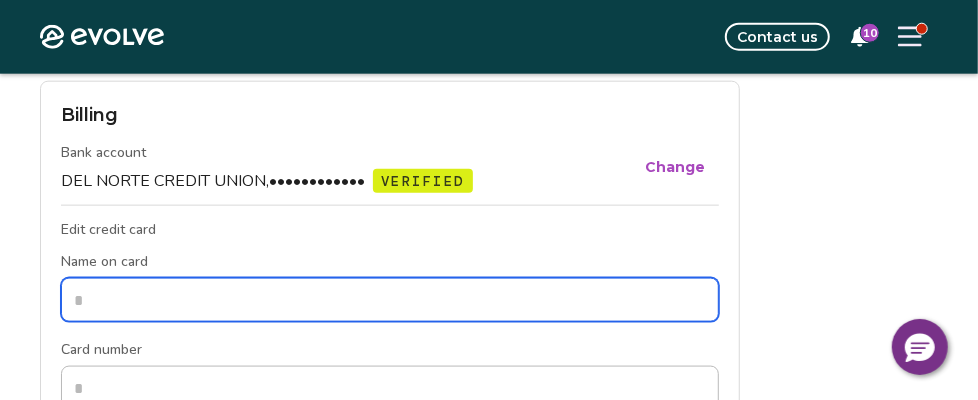 click on "Name on card" at bounding box center (390, 300) 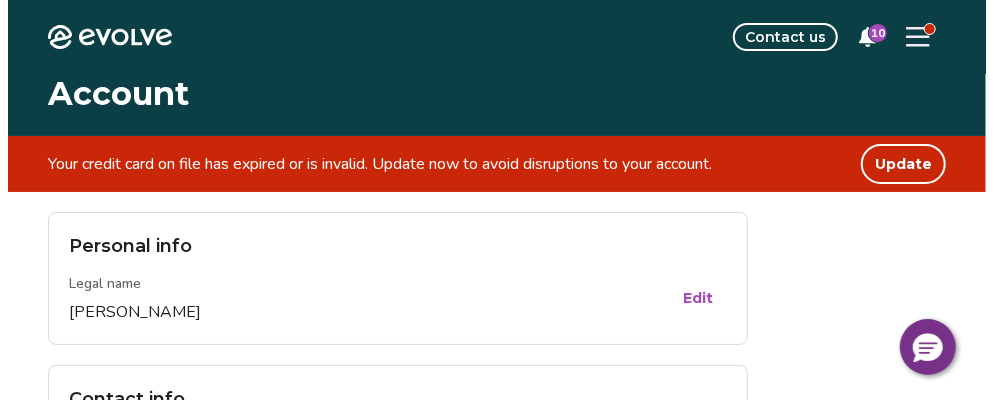 scroll, scrollTop: 0, scrollLeft: 0, axis: both 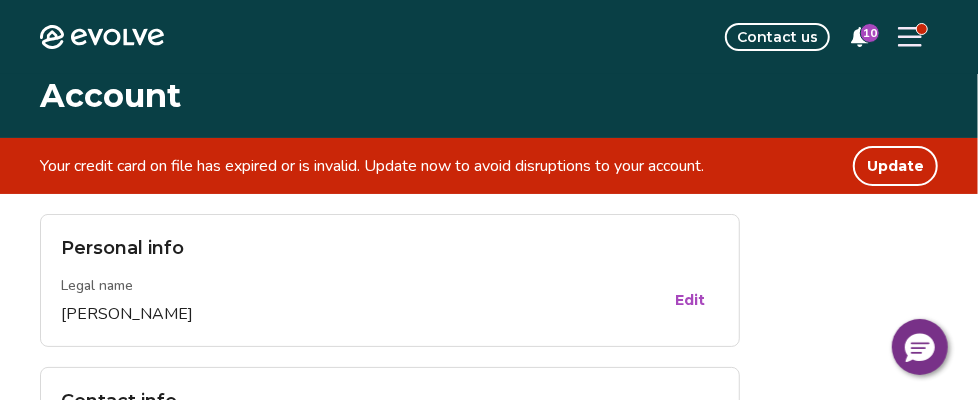 type 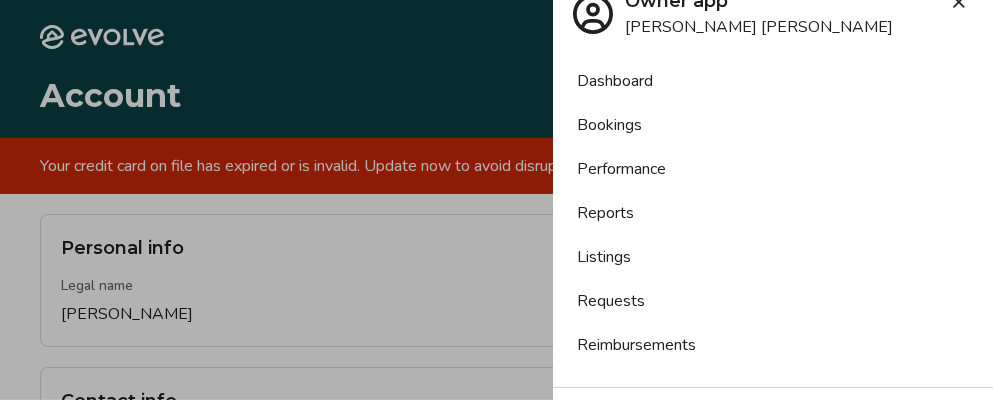 scroll, scrollTop: 0, scrollLeft: 0, axis: both 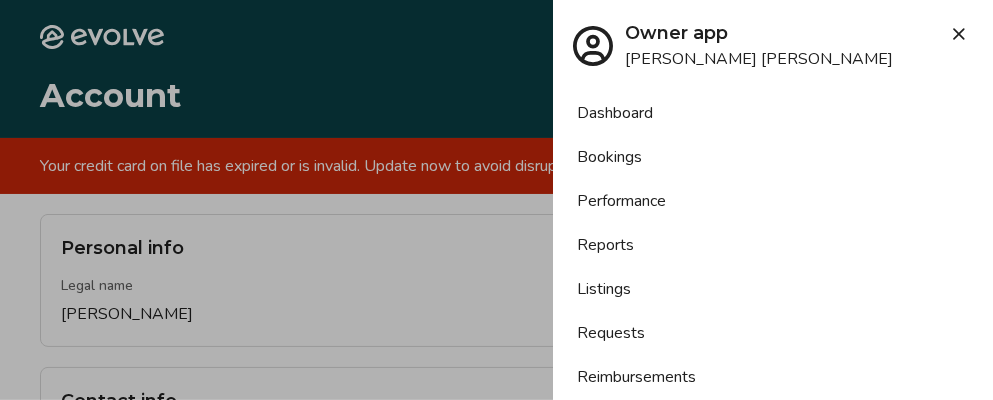 click on "Dashboard" at bounding box center (773, 113) 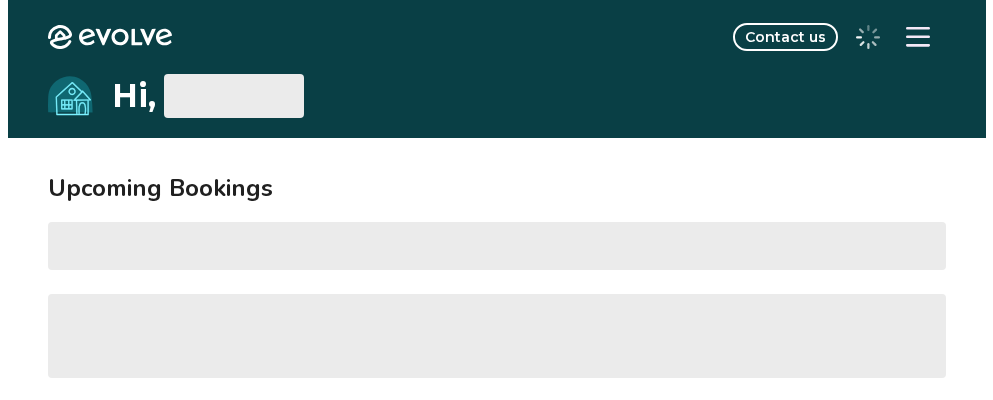 scroll, scrollTop: 0, scrollLeft: 0, axis: both 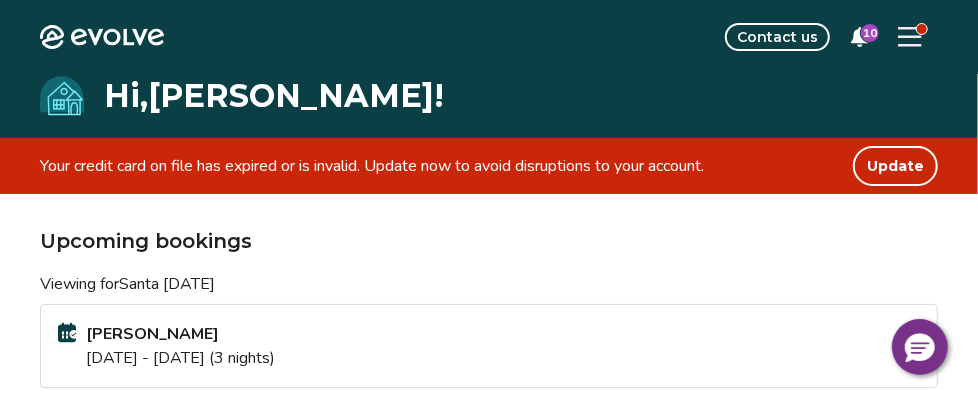 click 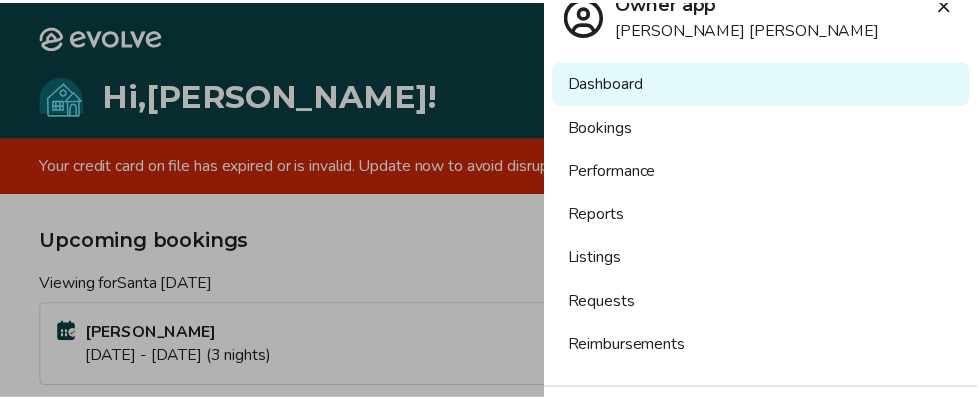 scroll, scrollTop: 0, scrollLeft: 0, axis: both 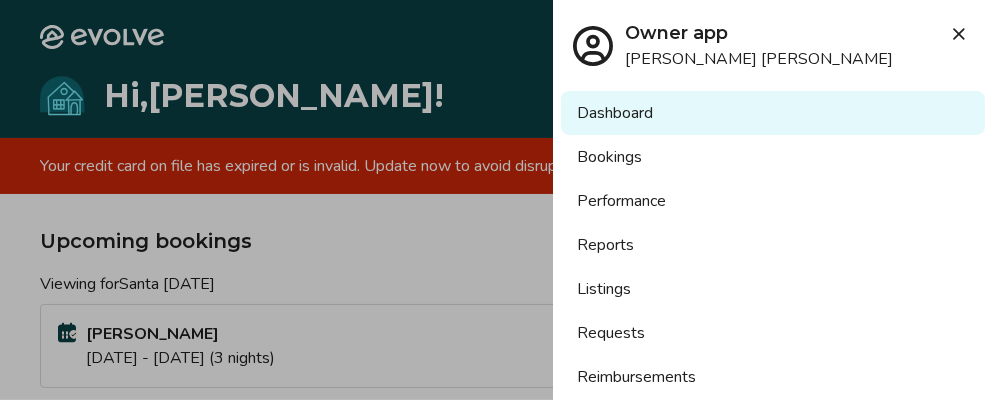 click 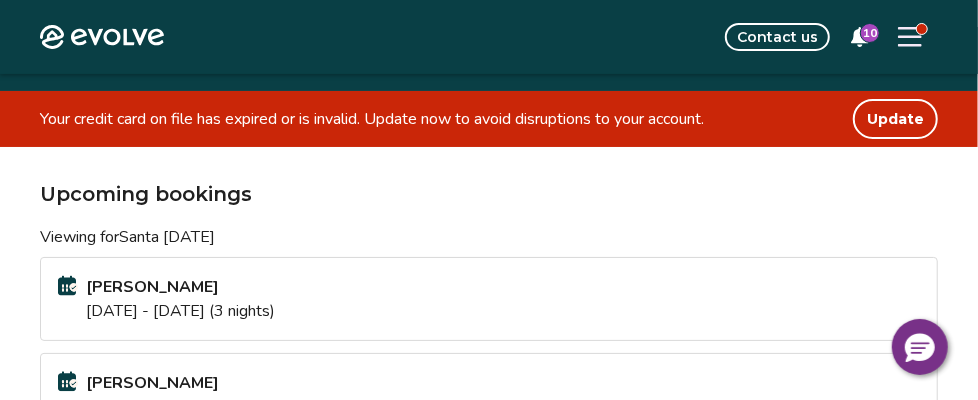 scroll, scrollTop: 45, scrollLeft: 0, axis: vertical 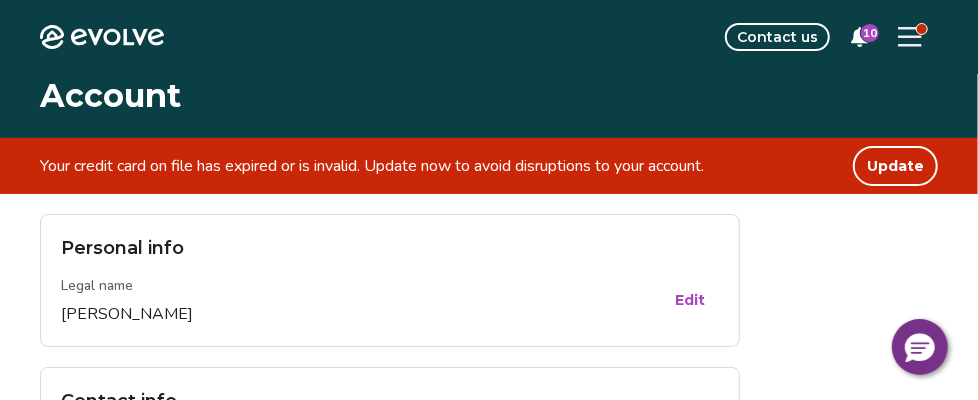 click 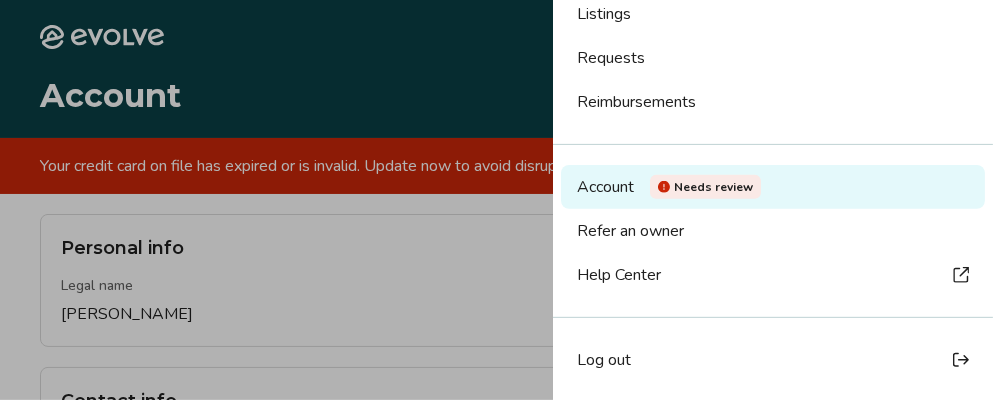 scroll, scrollTop: 0, scrollLeft: 0, axis: both 